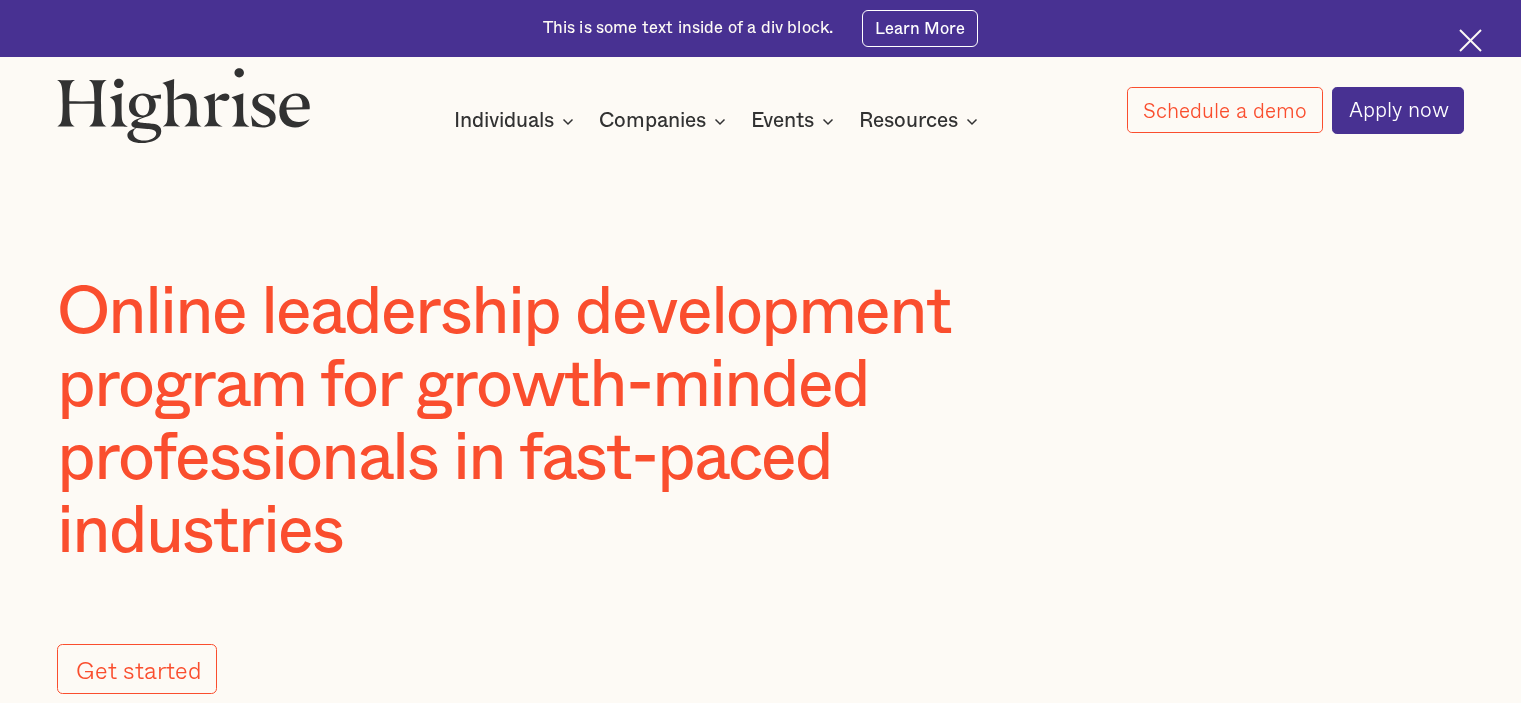 scroll, scrollTop: 0, scrollLeft: 0, axis: both 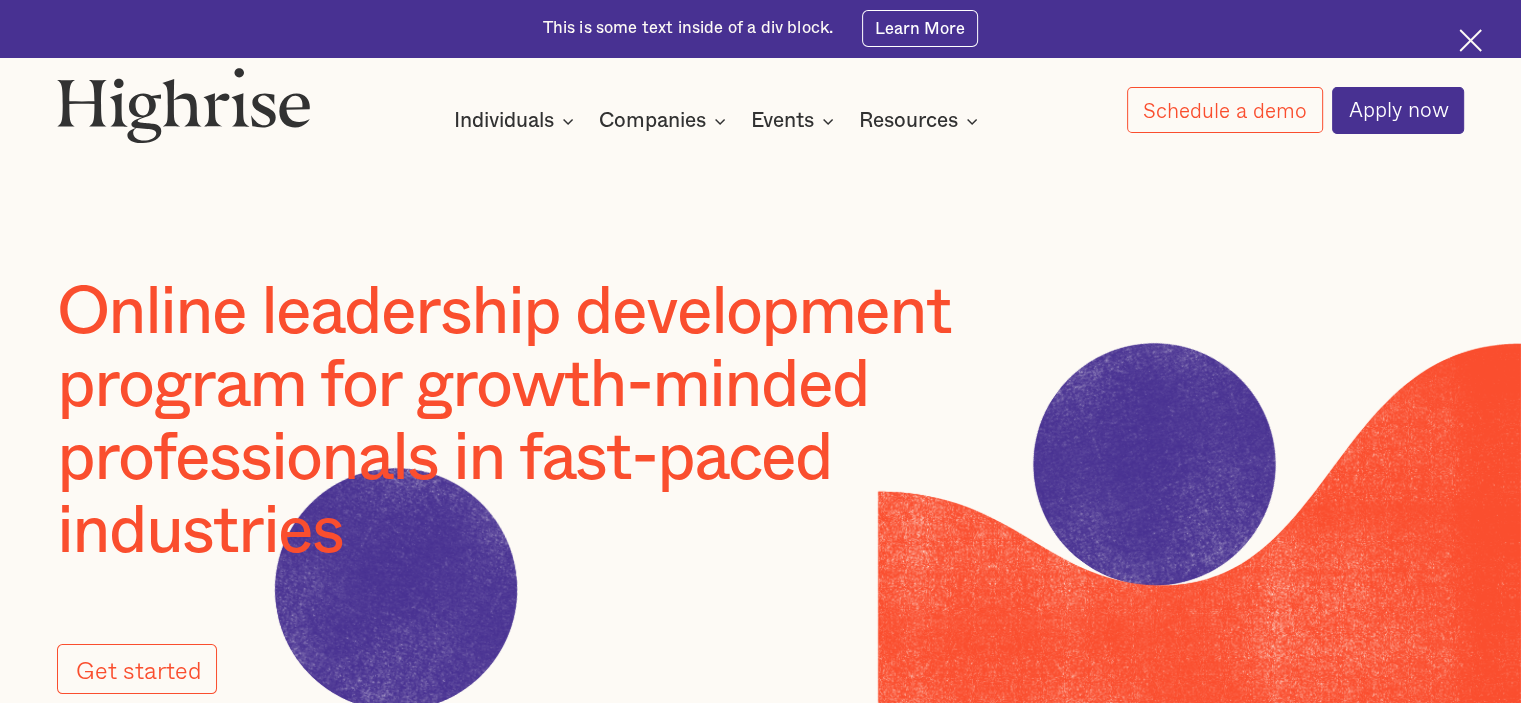 click at bounding box center [1470, 40] 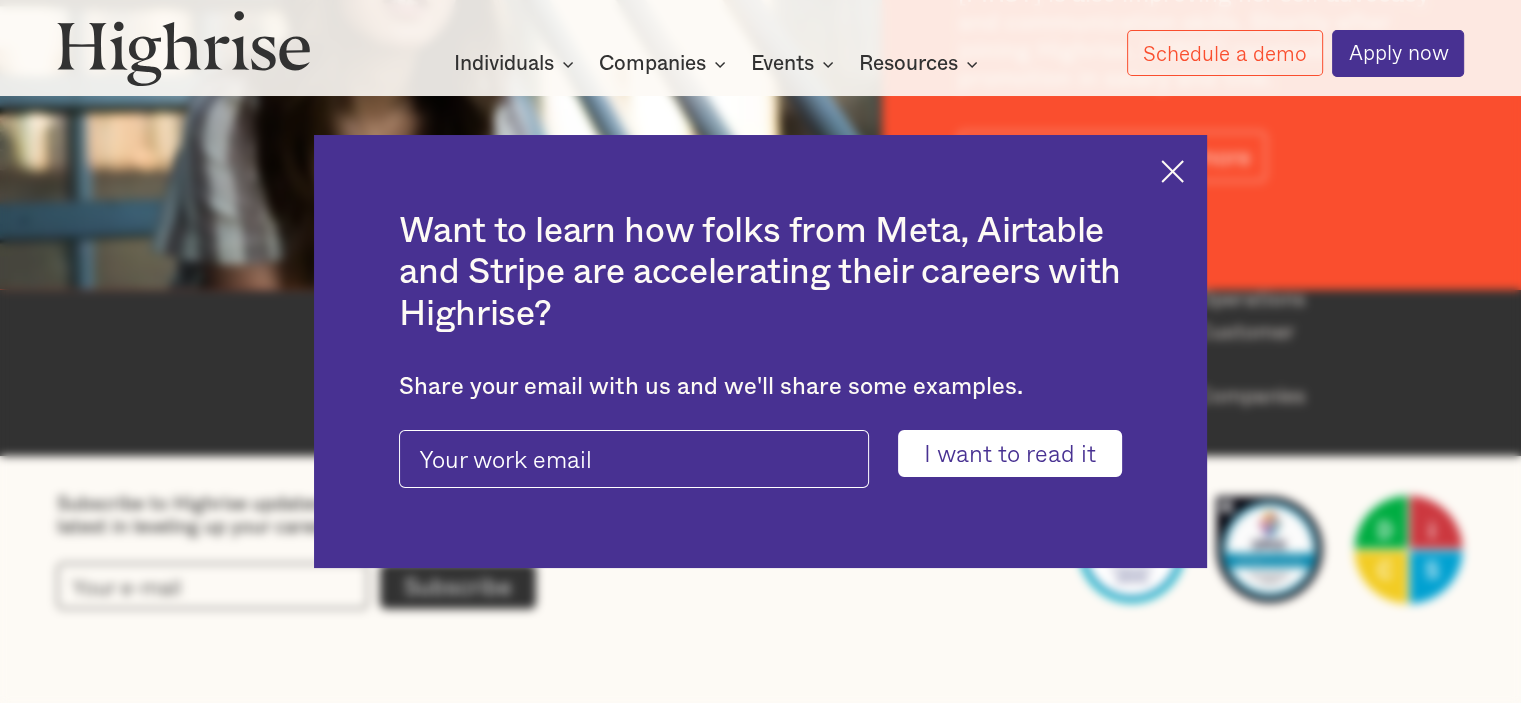 scroll, scrollTop: 2834, scrollLeft: 0, axis: vertical 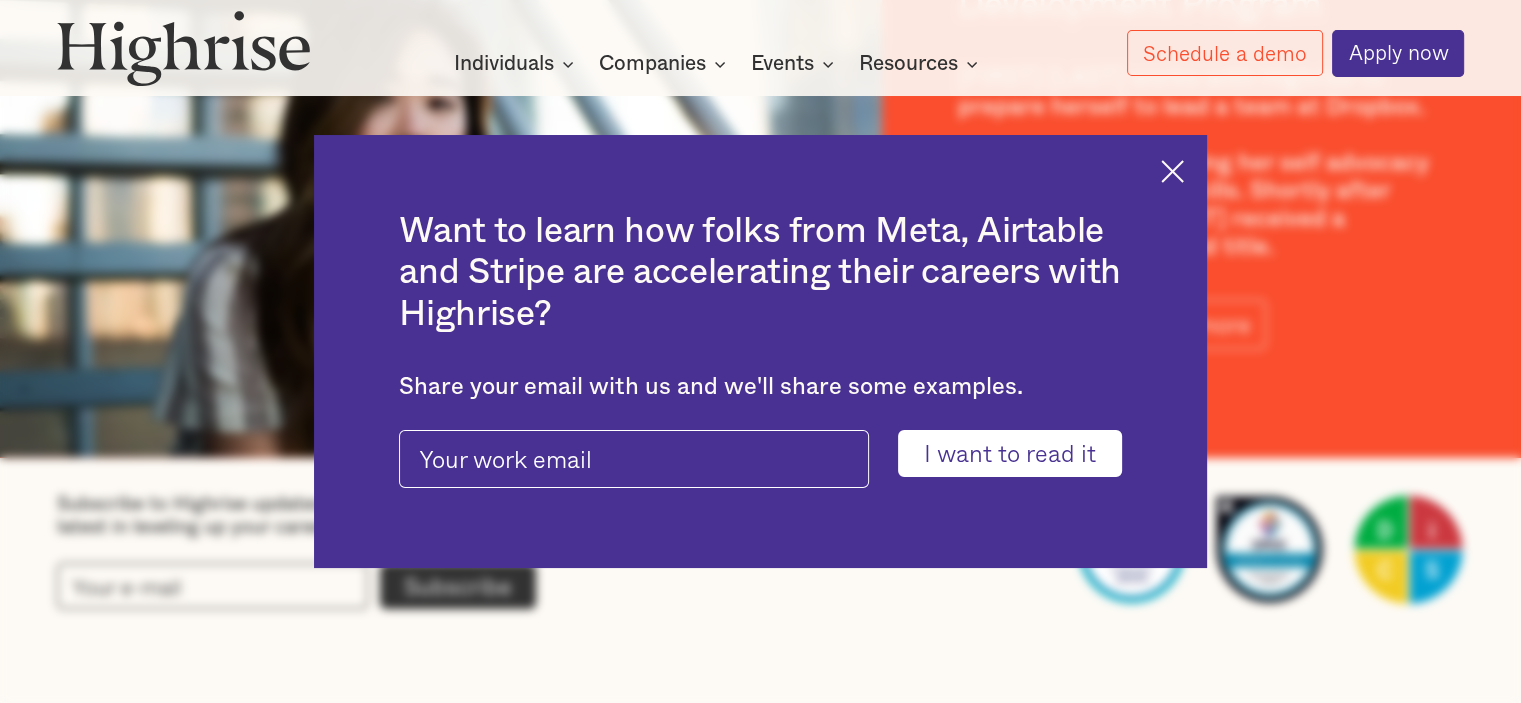 click at bounding box center [1172, 171] 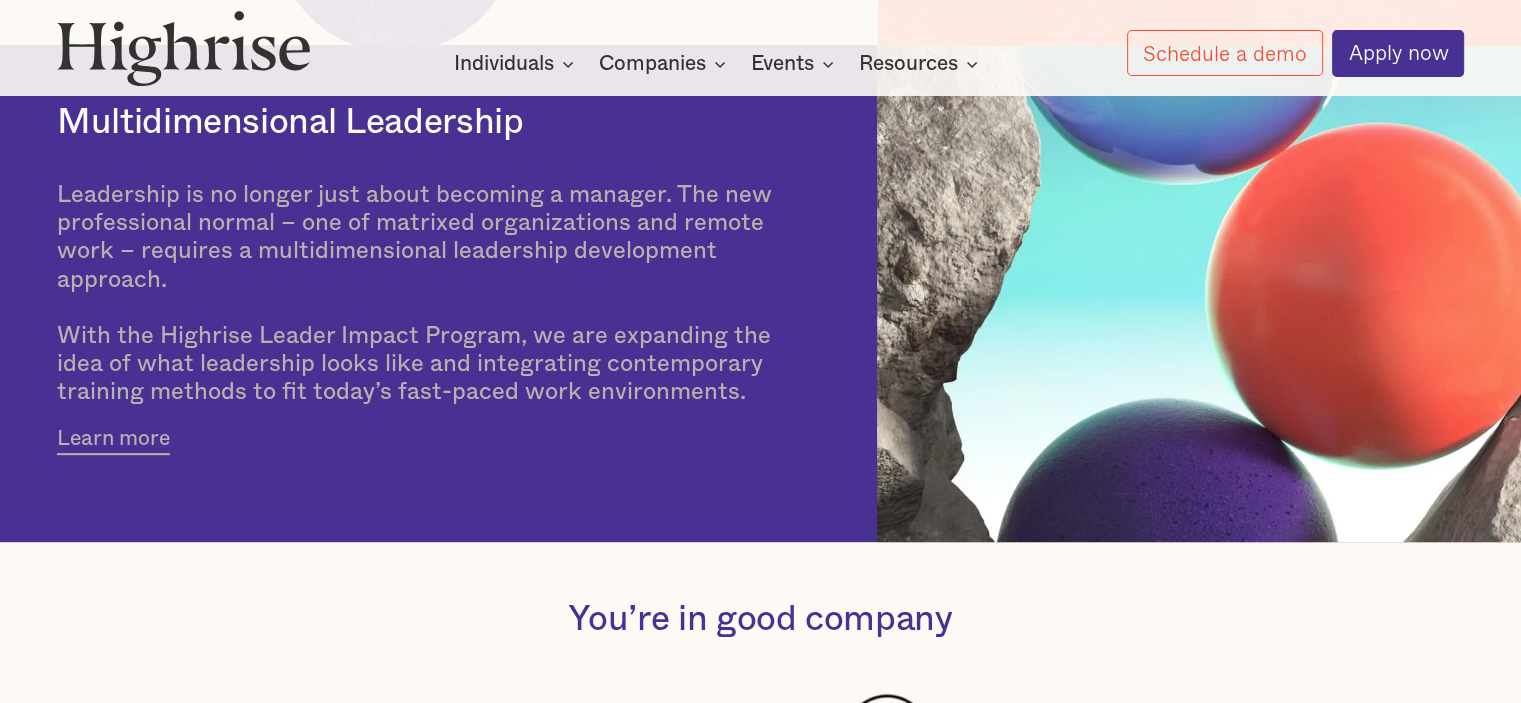 scroll, scrollTop: 0, scrollLeft: 0, axis: both 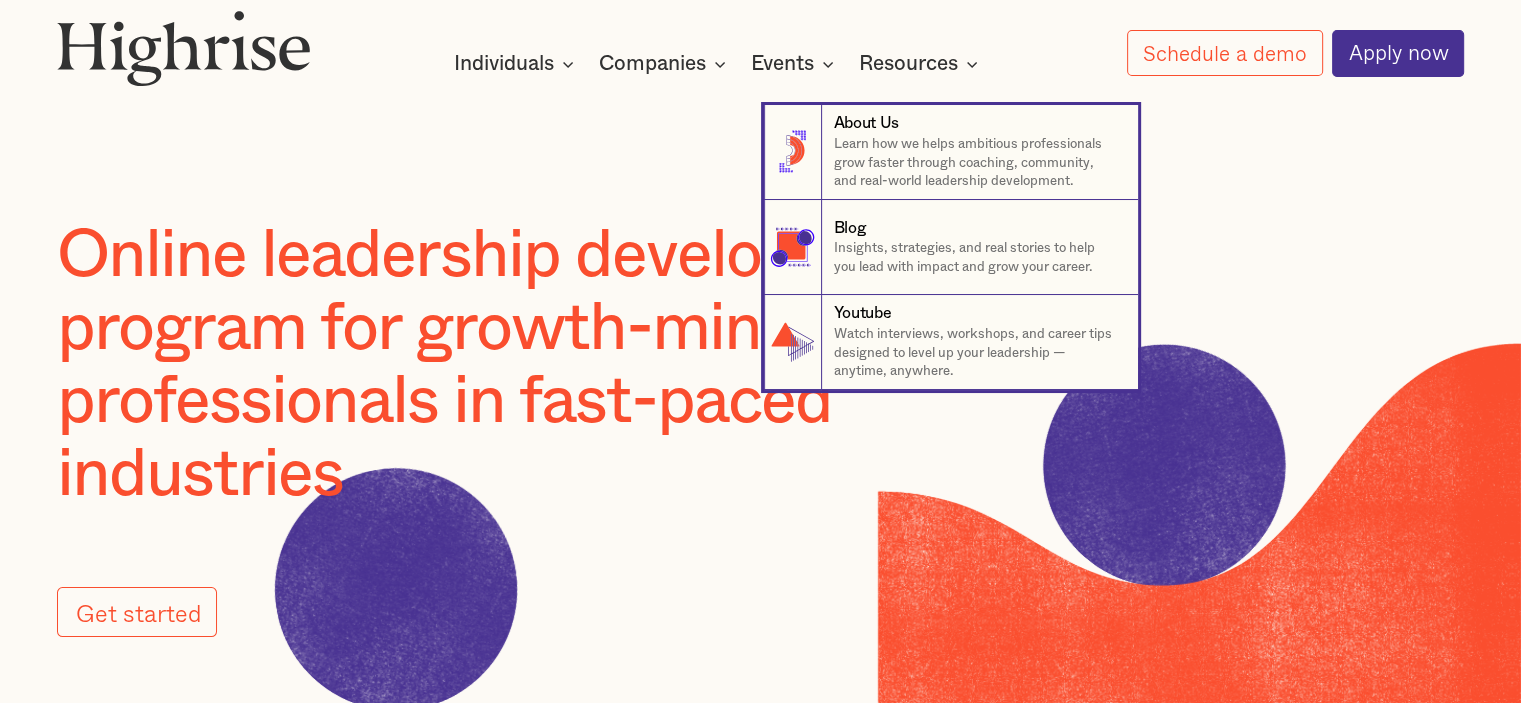 click on "8 About Us
Learn how we helps ambitious professionals grow faster through coaching, community, and real-world leadership development. 8 Resources Blog
Insights, strategies, and real stories to help you lead with impact and grow your career. 8 Resources Youtube
Watch interviews, workshops, and career tips designed to level up your leadership — anytime, anywhere. 8 Resources" at bounding box center (761, 228) 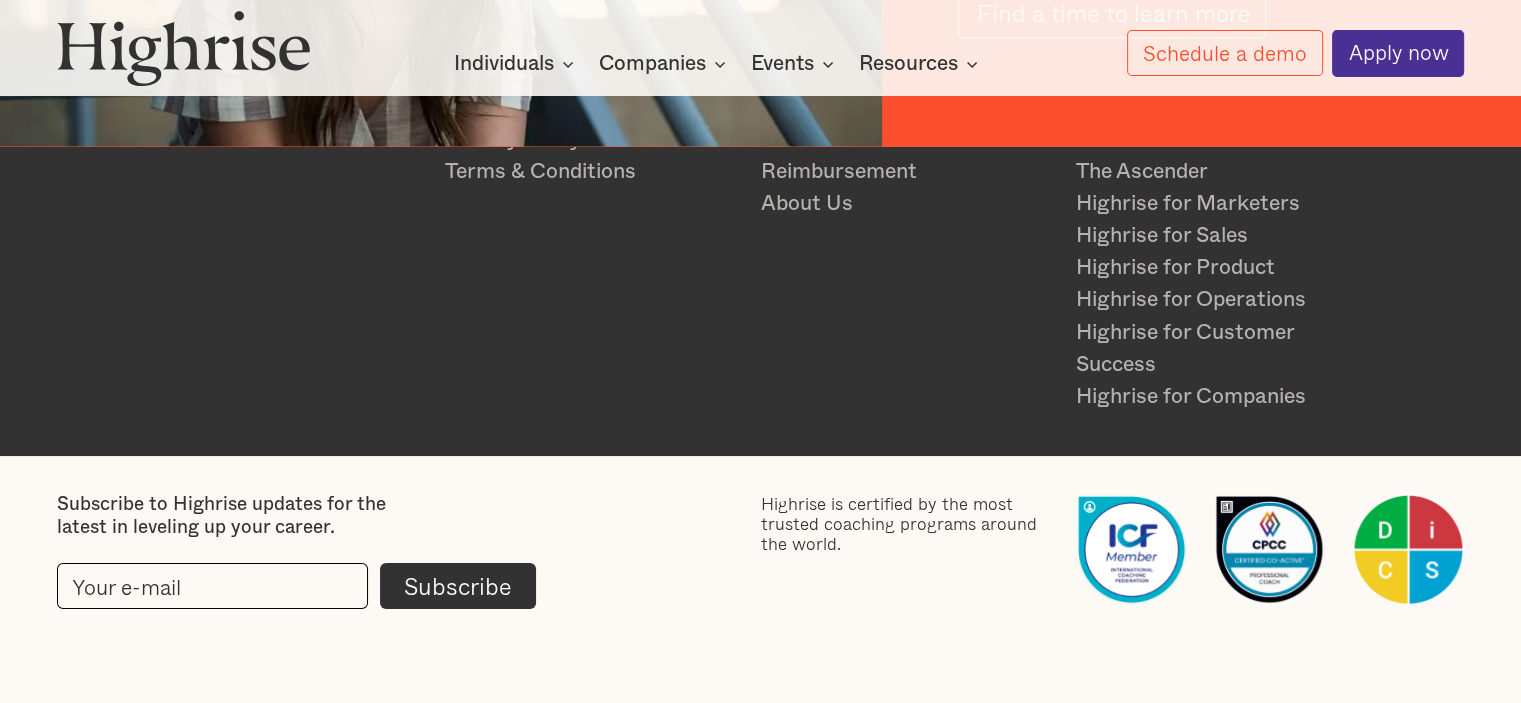 scroll, scrollTop: 3283, scrollLeft: 0, axis: vertical 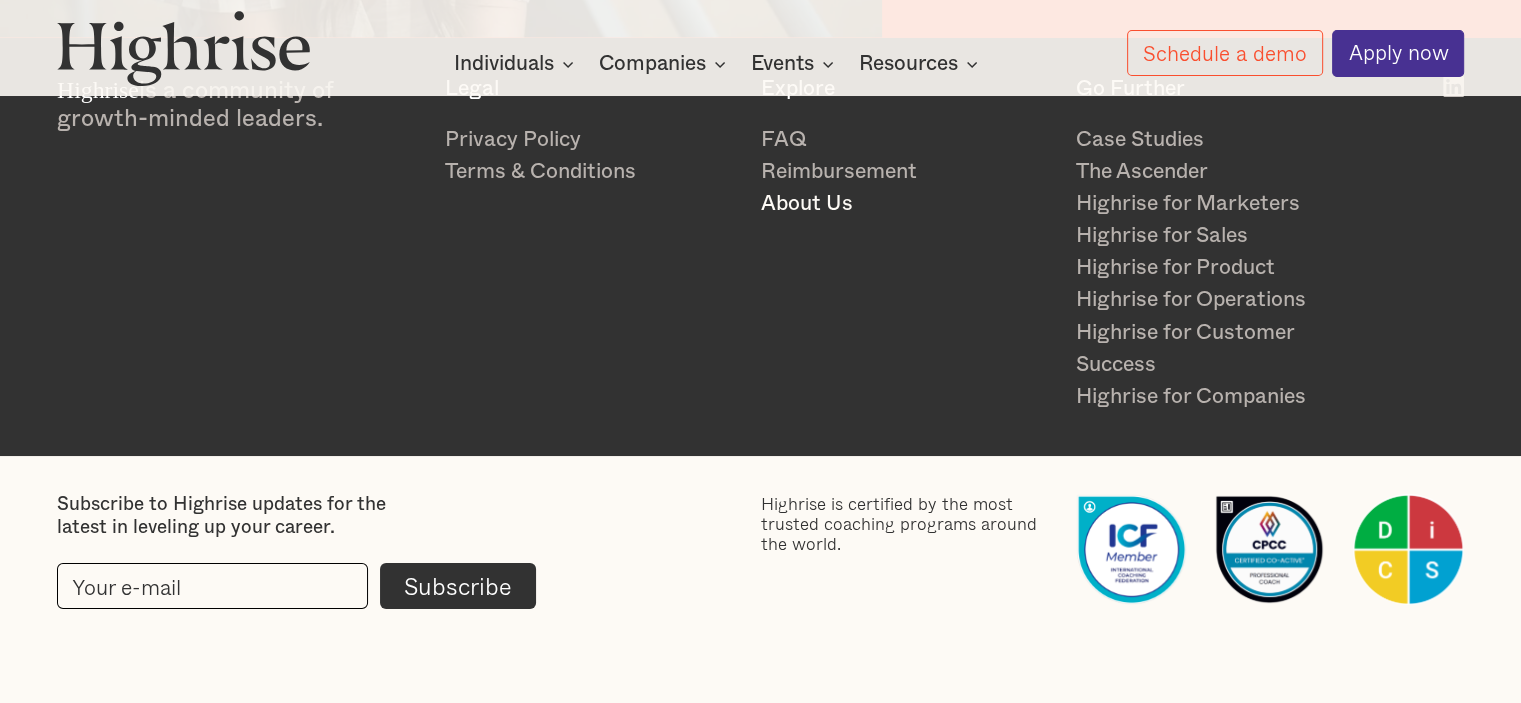 click on "About Us" at bounding box center (907, 204) 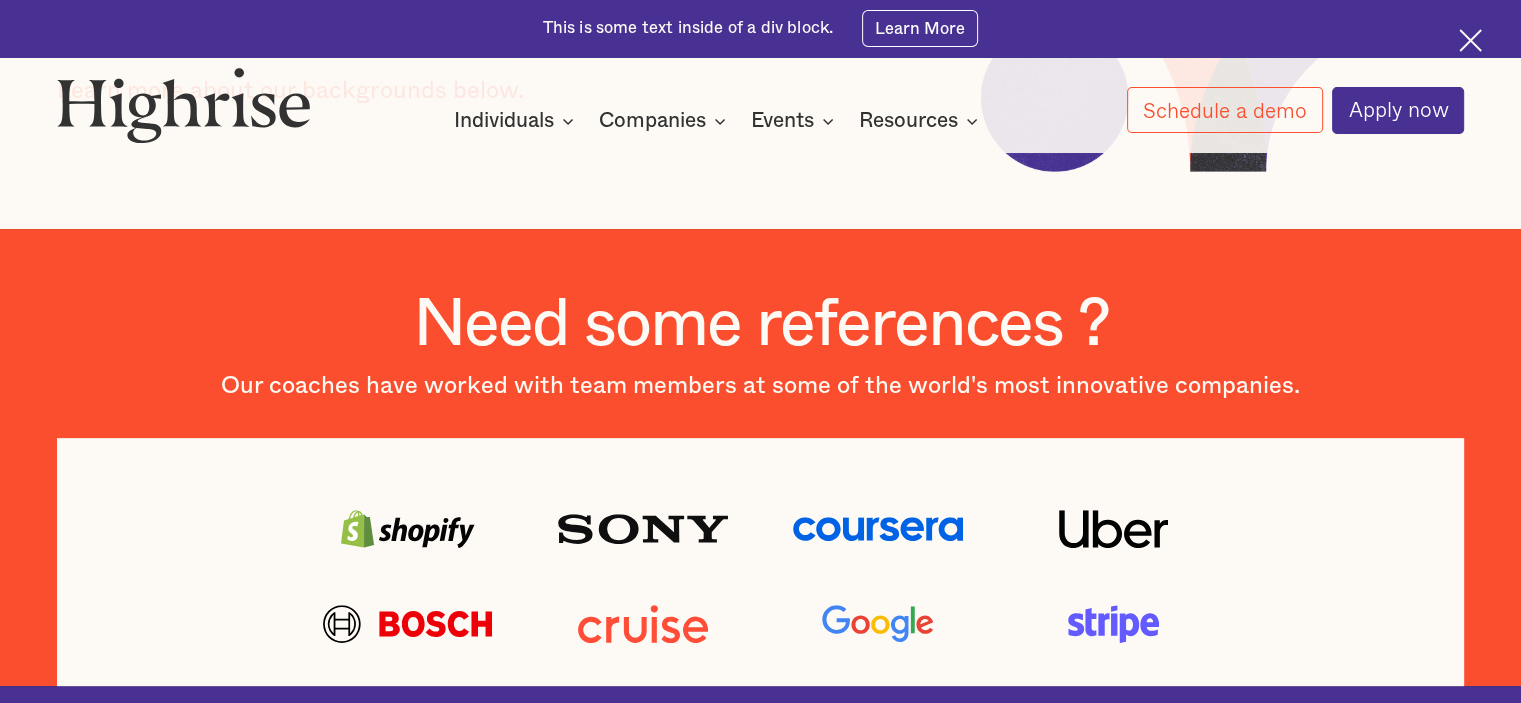 scroll, scrollTop: 0, scrollLeft: 0, axis: both 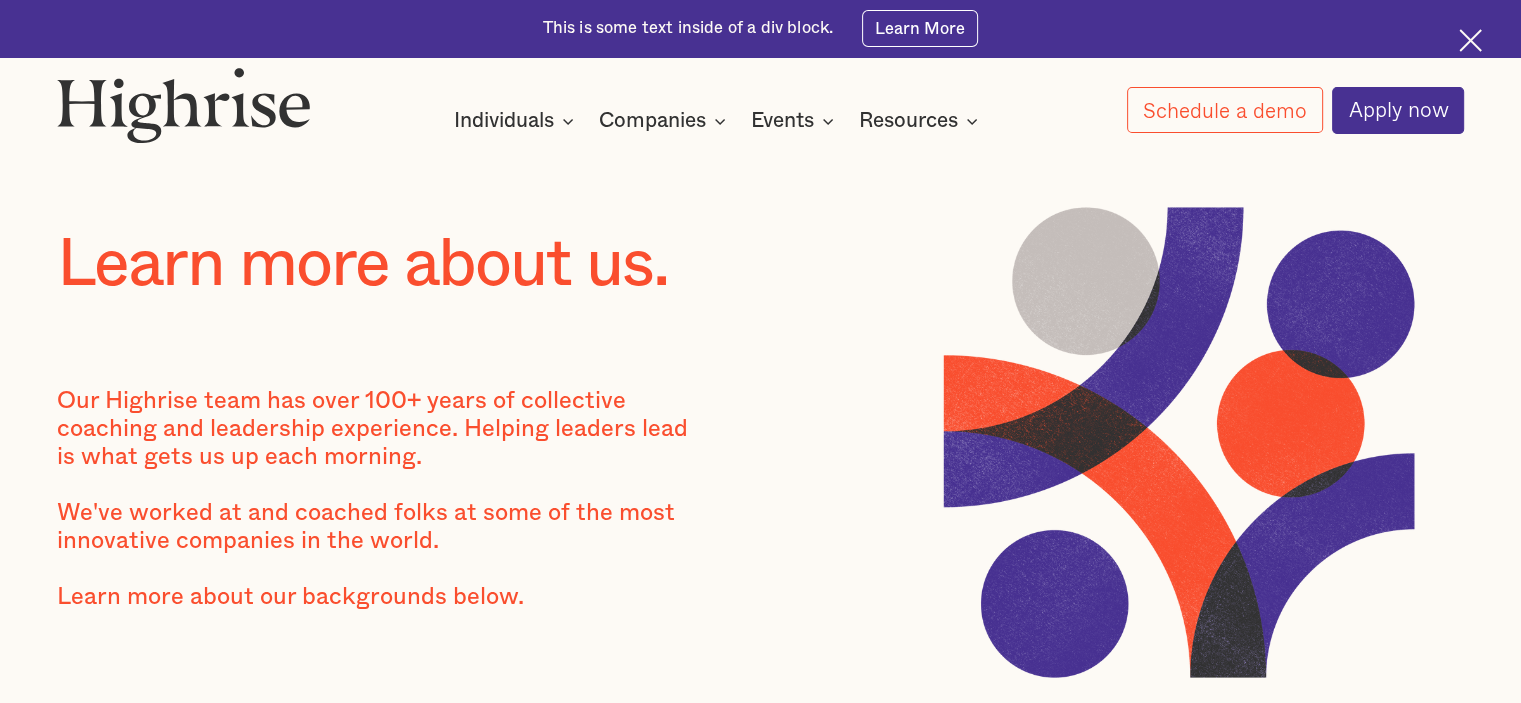 click on "Want to learn how folks from [COMPANY], [COMPANY] and [COMPANY] are accelerating their careers with Highrise? Share your email with us and we'll share some examples. I want to read it Thank you! Your submission has been received! Oops! Something went wrong while submitting the form. Learn more about us. Our Highrise team has over 100+ years of collective coaching and leadership experience. Helping leaders lead is what gets us up each morning.  We've worked at and coached folks at some of the most innovative companies in the world.  Learn more about our backgrounds below. ‍ Need some references ? Our coaches have worked with team members at some of the world's most innovative companies. Our team Let us introduce ourselves! [FIRST] [LAST] Founder  Who is  [FIRST] [FIRST] Highrise's Founder and Highrise is his 2nd company. His 1st company, eponym, was backed by [PERSON] ([COMPANY]), [PERSON] ([COMPANY]) and The Tisch family. [FIRST] sold eponym to one of the country's largest eye care retailers. Their role at Highrise FAQ" at bounding box center [760, 351] 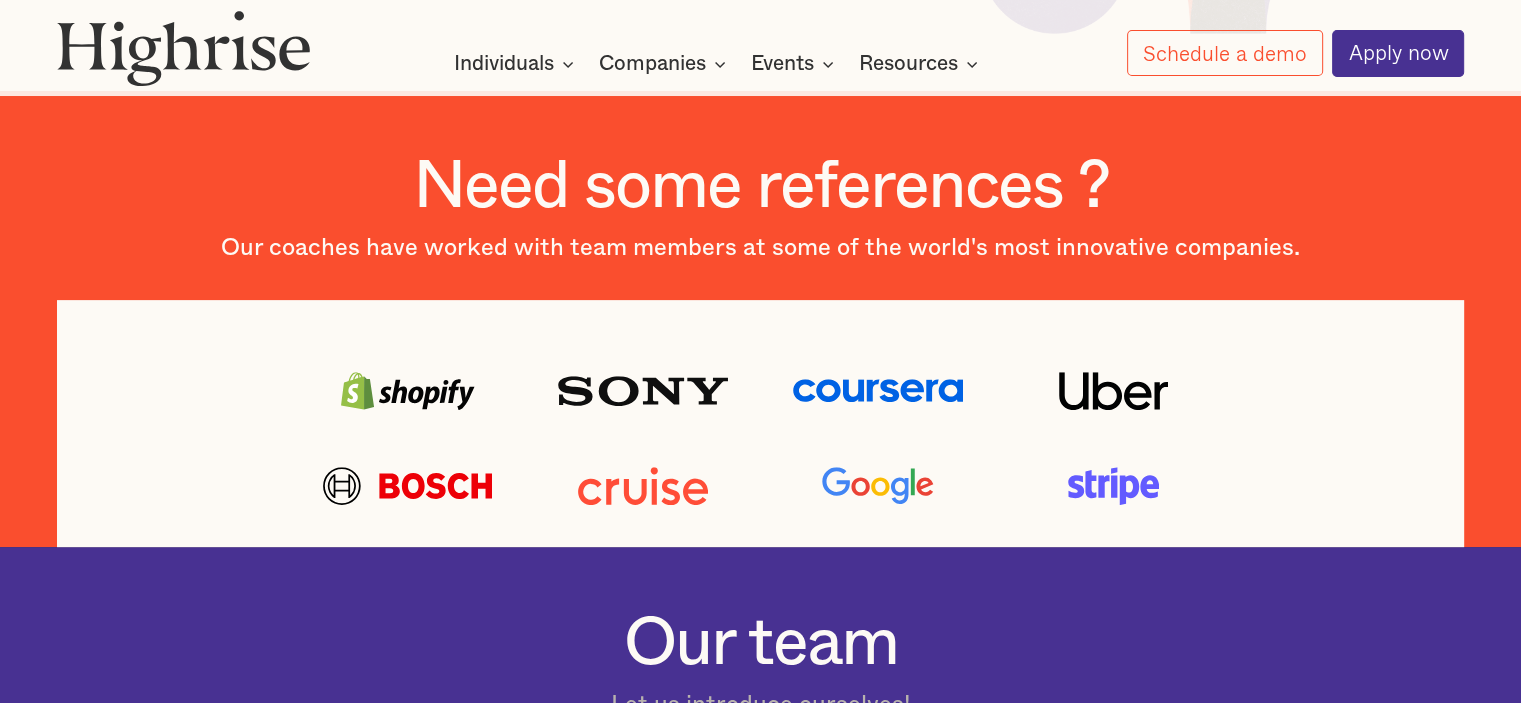 scroll, scrollTop: 0, scrollLeft: 0, axis: both 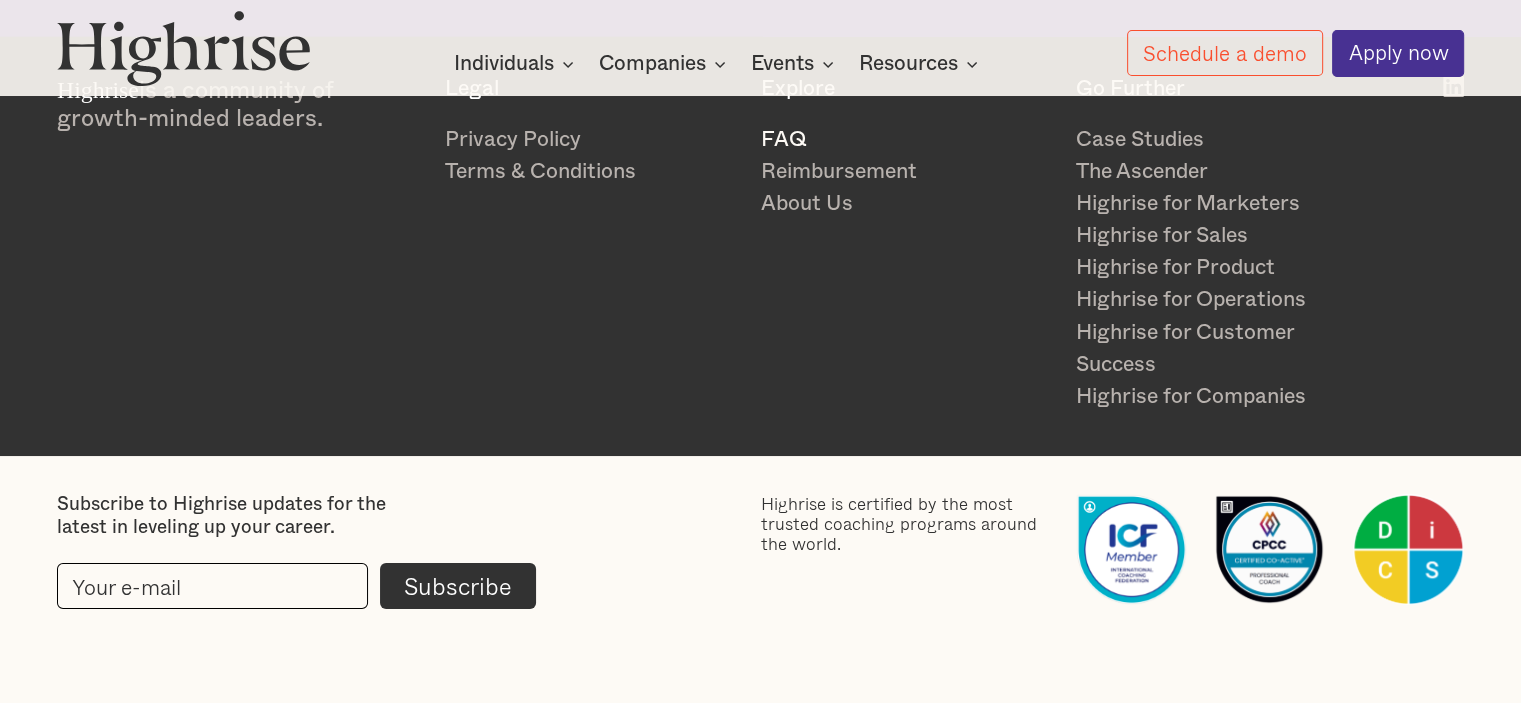 click on "FAQ" at bounding box center (907, 140) 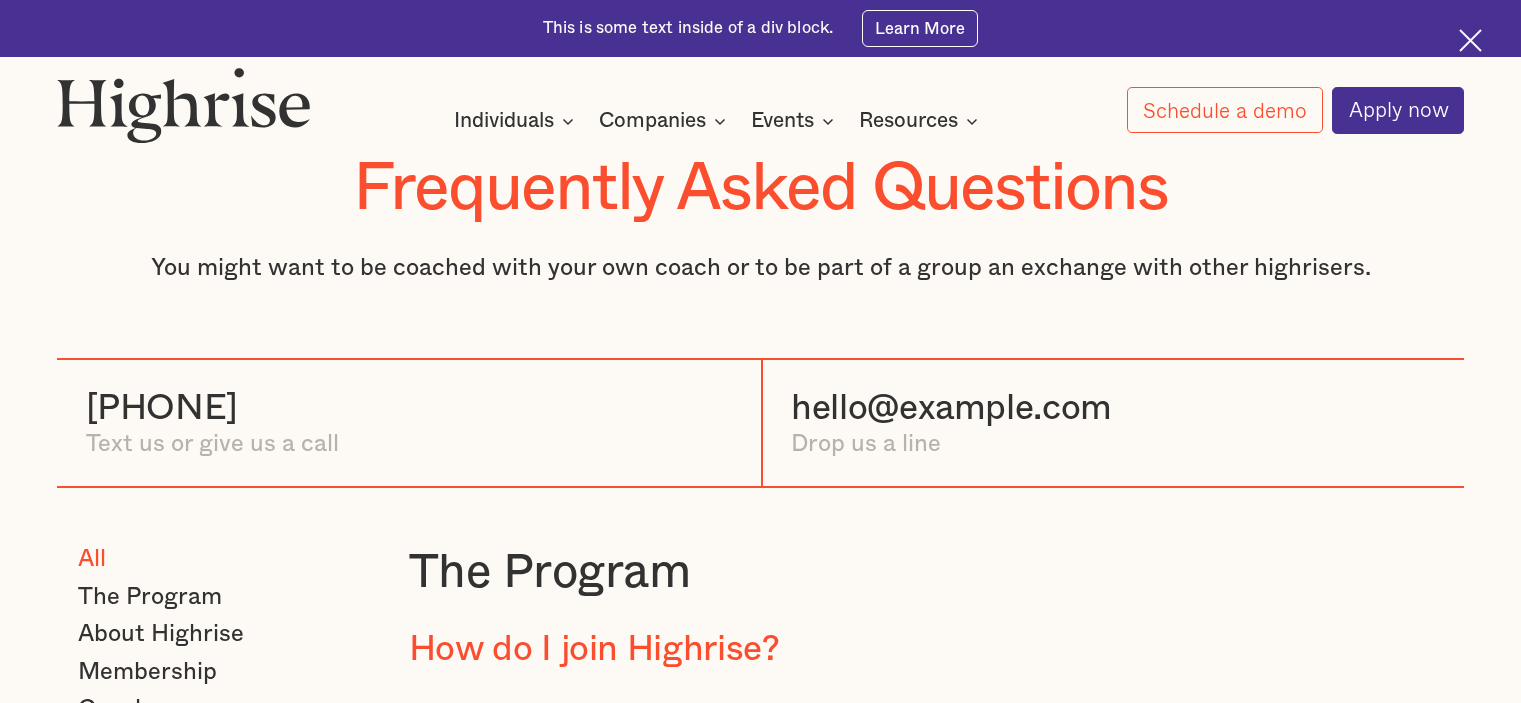 scroll, scrollTop: 0, scrollLeft: 0, axis: both 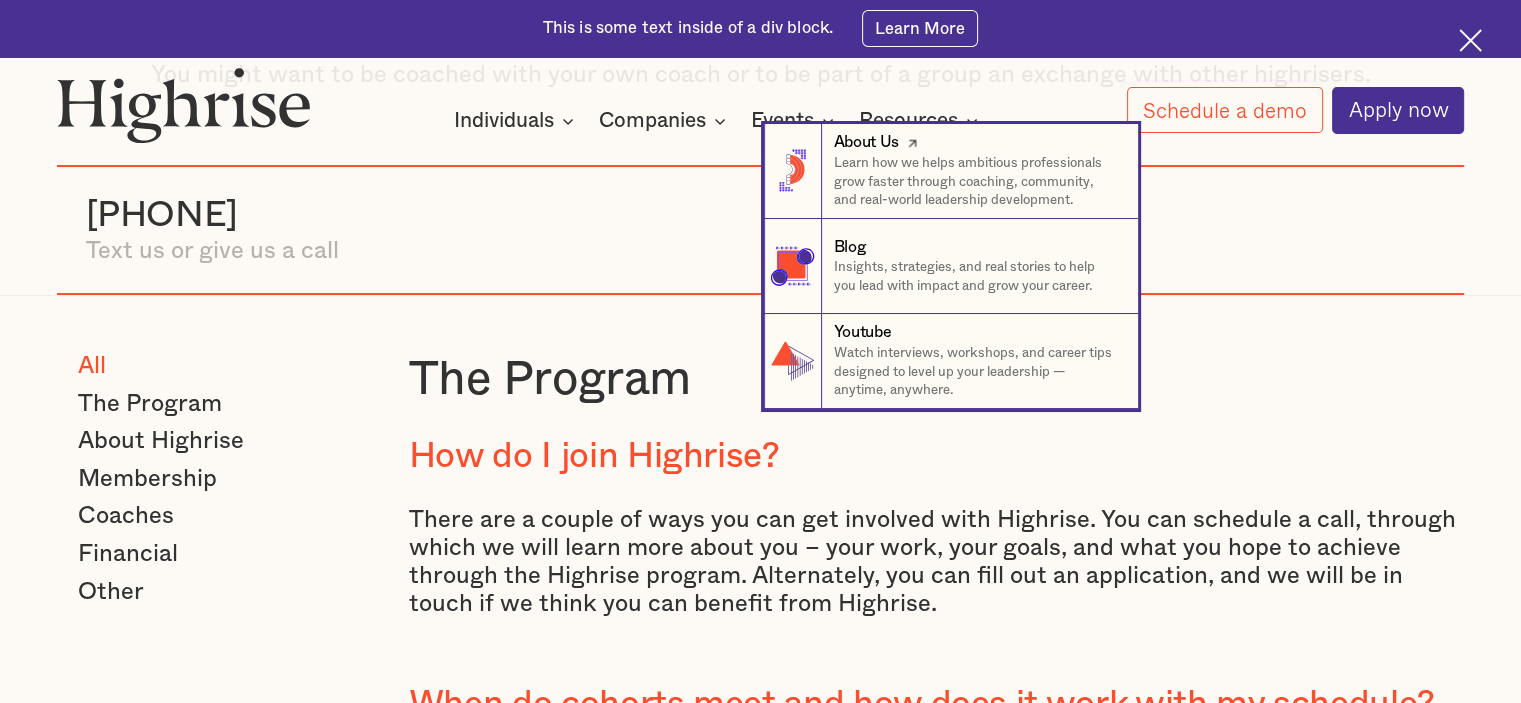 click on "Learn how we helps ambitious professionals grow faster through coaching, community, and real-world leadership development." at bounding box center (976, 182) 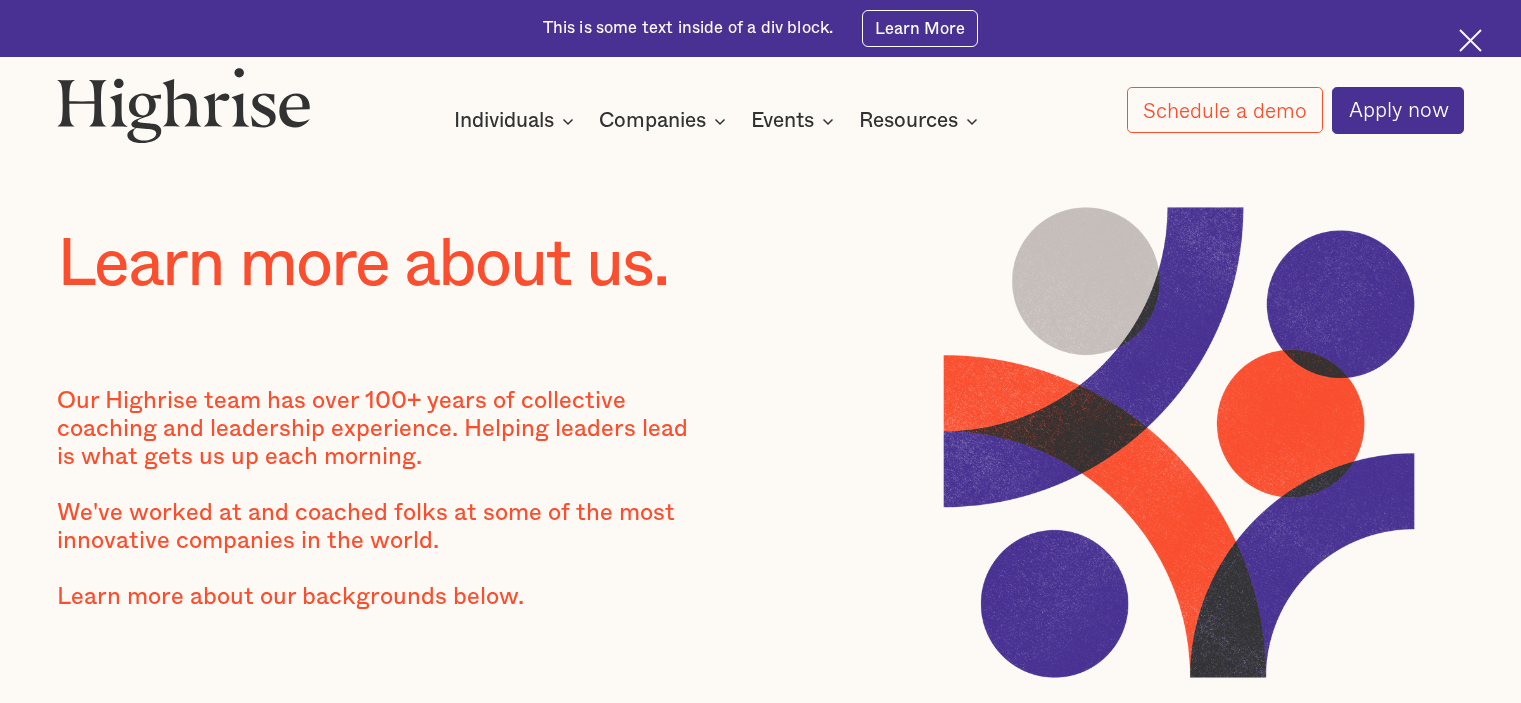 scroll, scrollTop: 0, scrollLeft: 0, axis: both 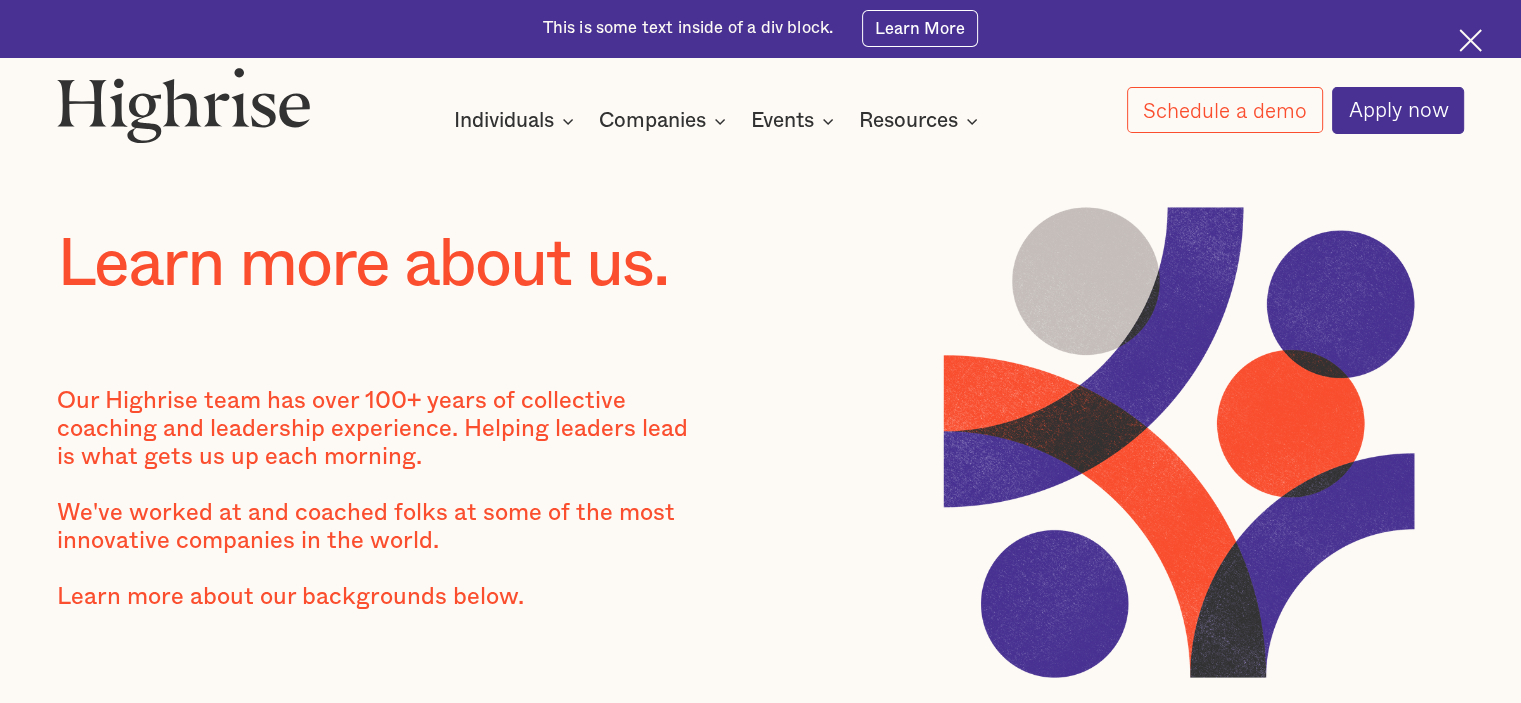 click at bounding box center (184, 105) 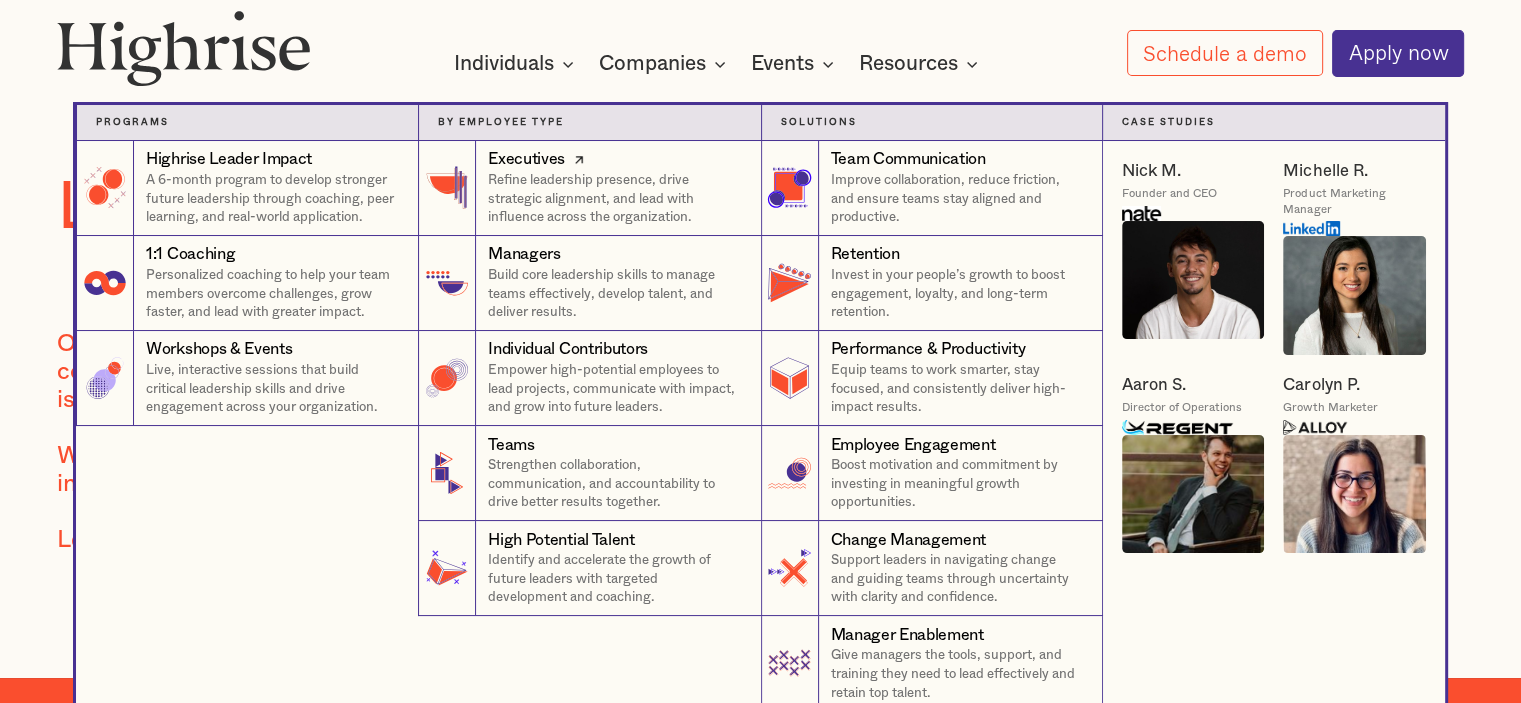 click on "Refine leadership presence, drive strategic alignment, and lead with influence across the organization." at bounding box center (614, 199) 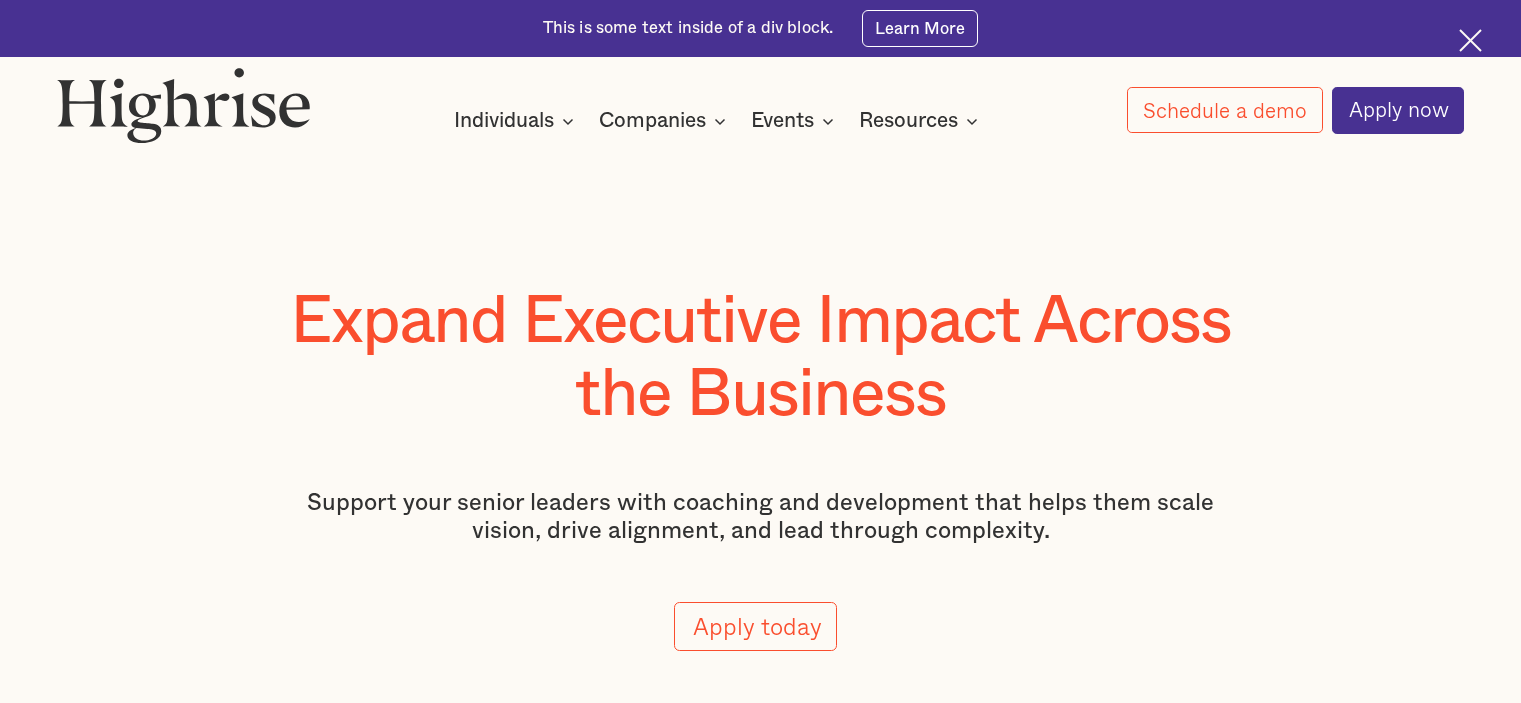 scroll, scrollTop: 0, scrollLeft: 0, axis: both 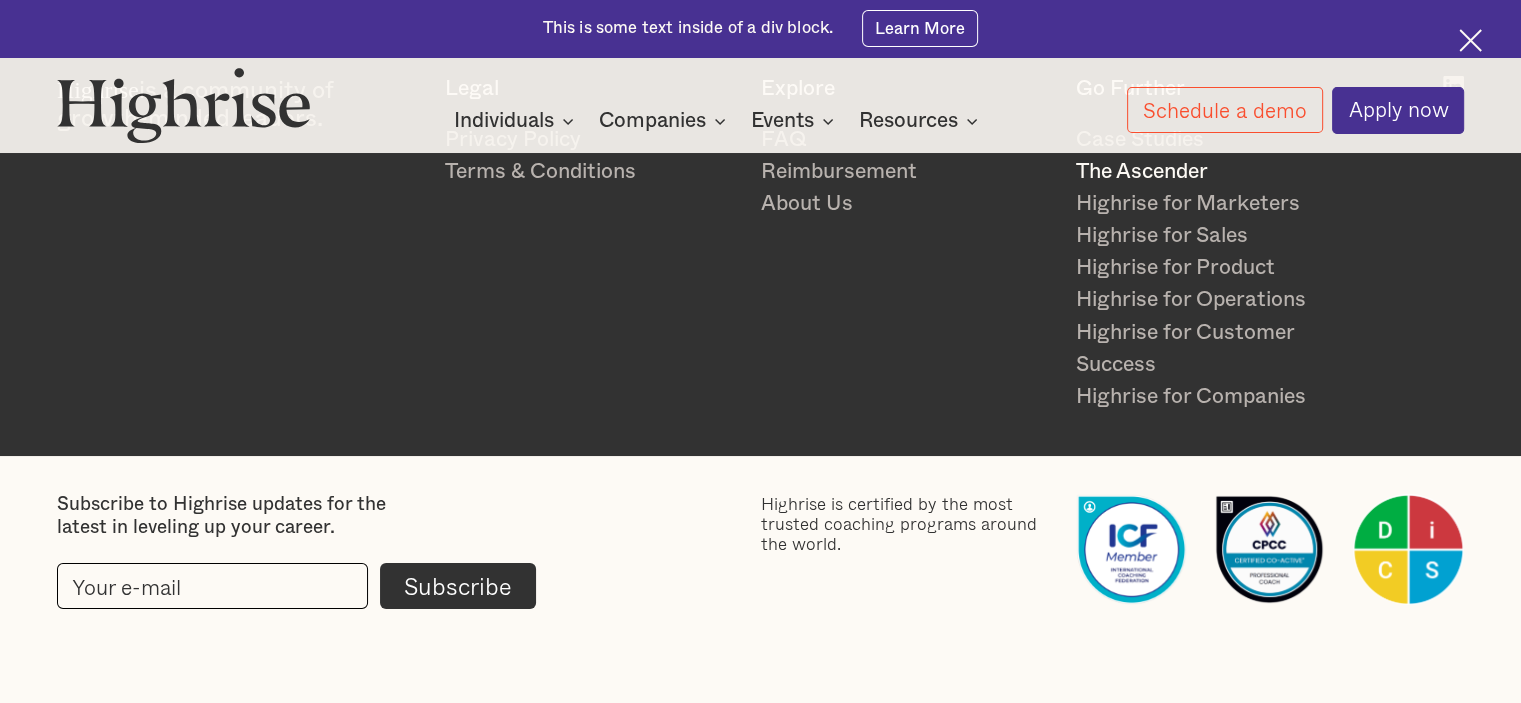 click on "The Ascender" at bounding box center (1222, 172) 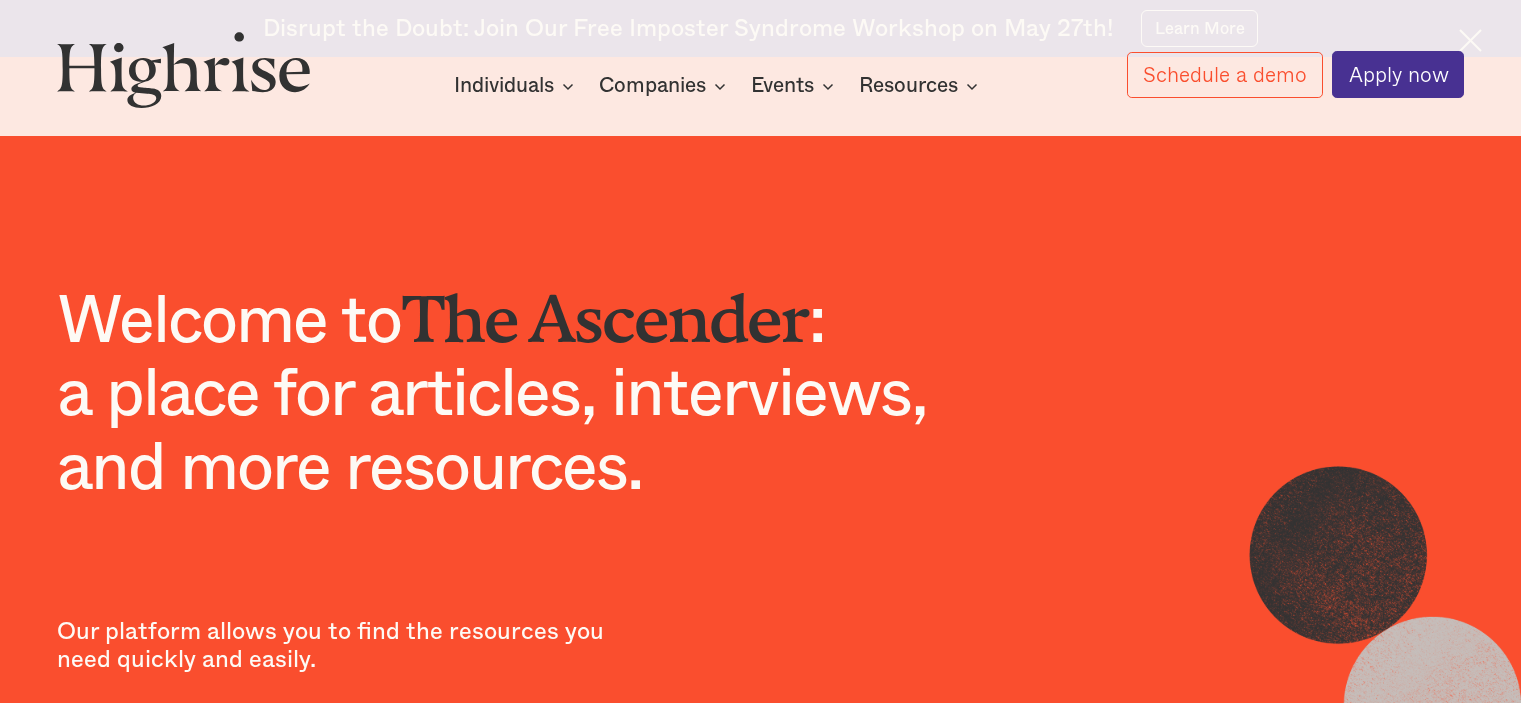 scroll, scrollTop: 0, scrollLeft: 0, axis: both 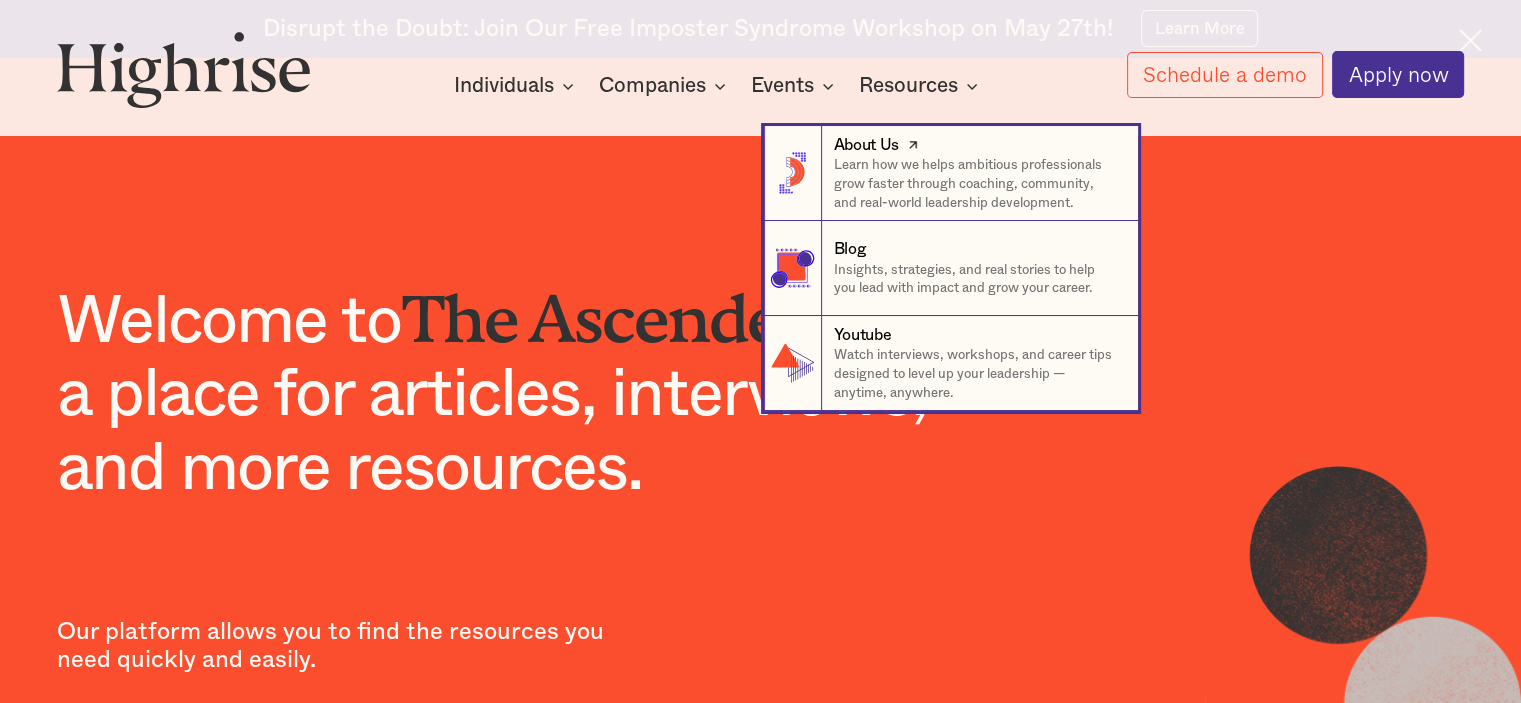 click on "Learn how we helps ambitious professionals grow faster through coaching, community, and real-world leadership development." at bounding box center [976, 184] 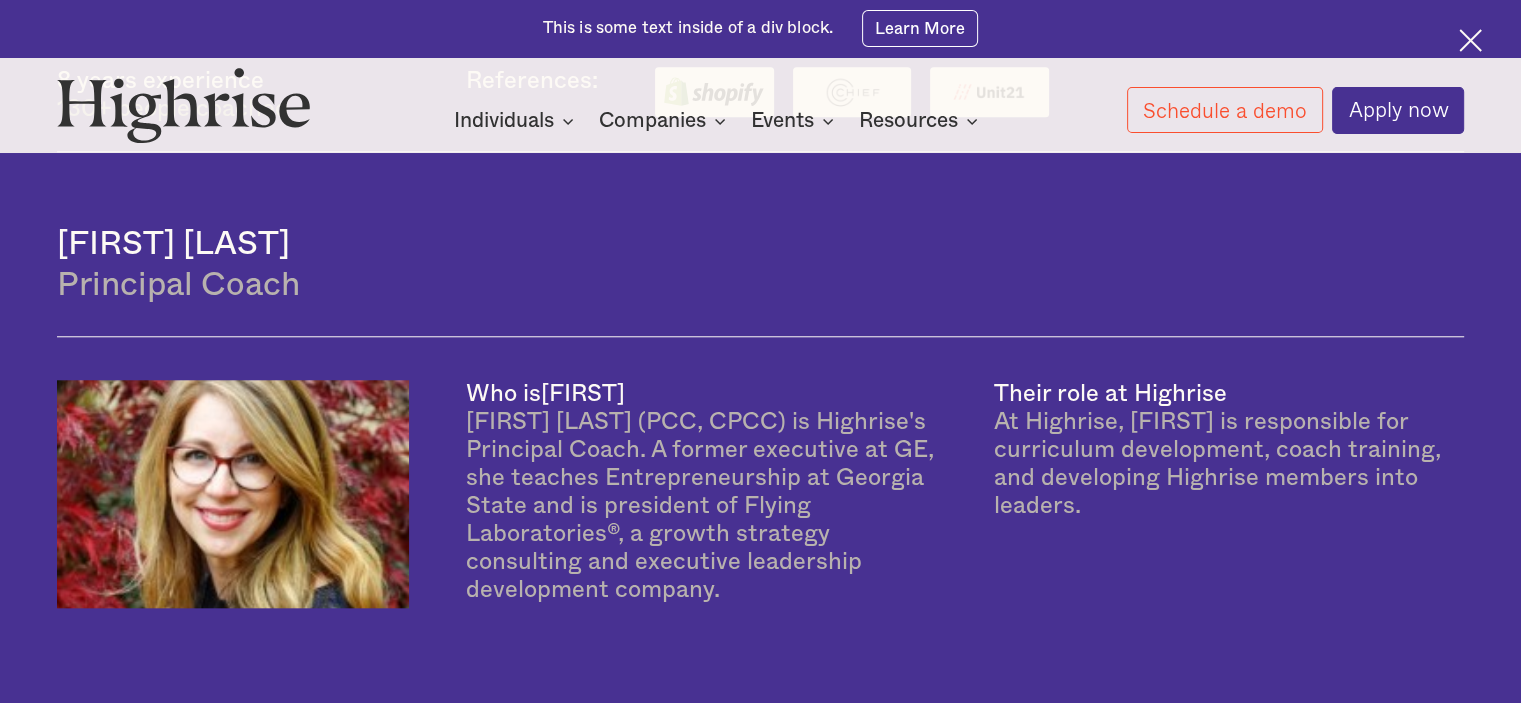scroll, scrollTop: 1840, scrollLeft: 0, axis: vertical 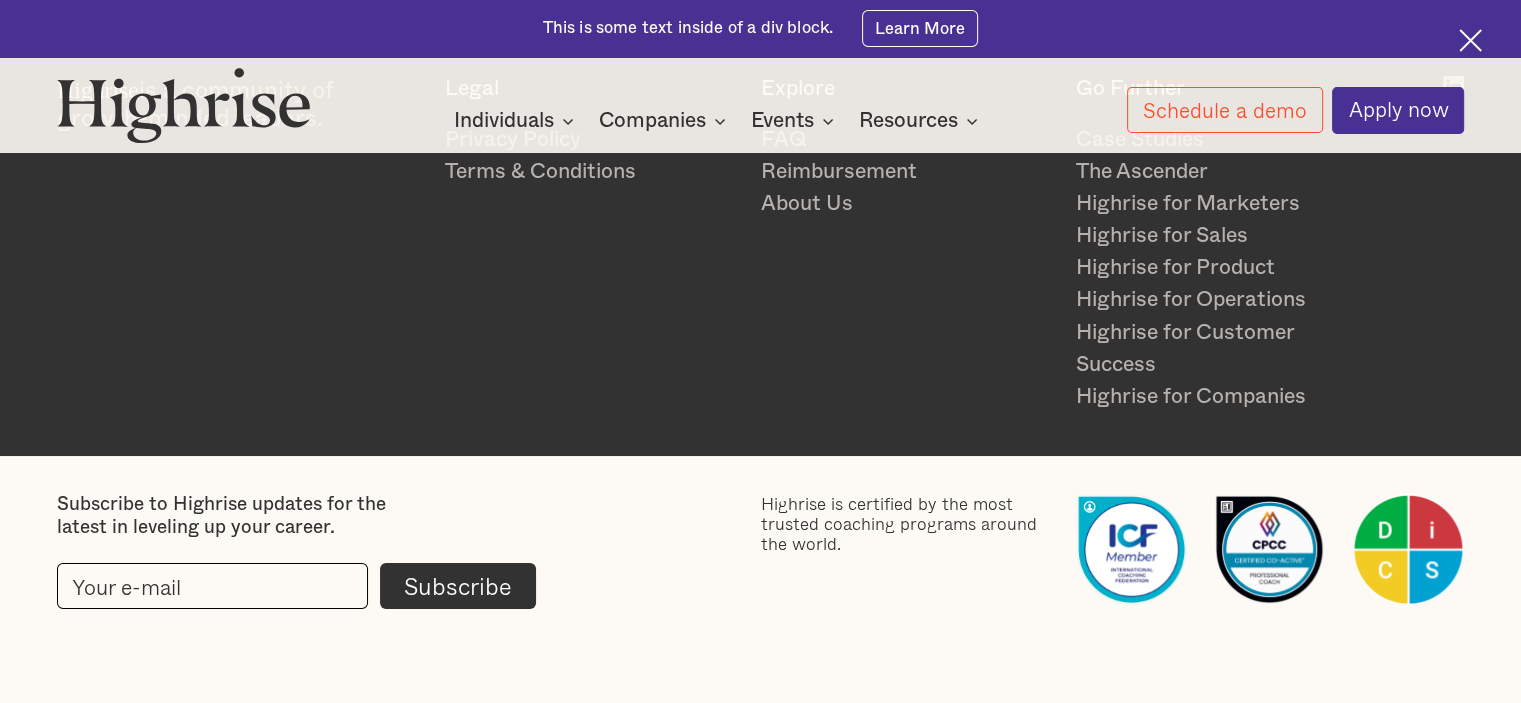click on "Highrise is a community of growth-minded leaders. Legal Privacy Policy Terms & Conditions Explore FAQ Reimbursement About Us Go Further Case Studies The Ascender Highrise for Marketers Highrise for Sales Highrise for Product Highrise for Operations Highrise for Customer Success Highrise for Companies" at bounding box center [760, 244] 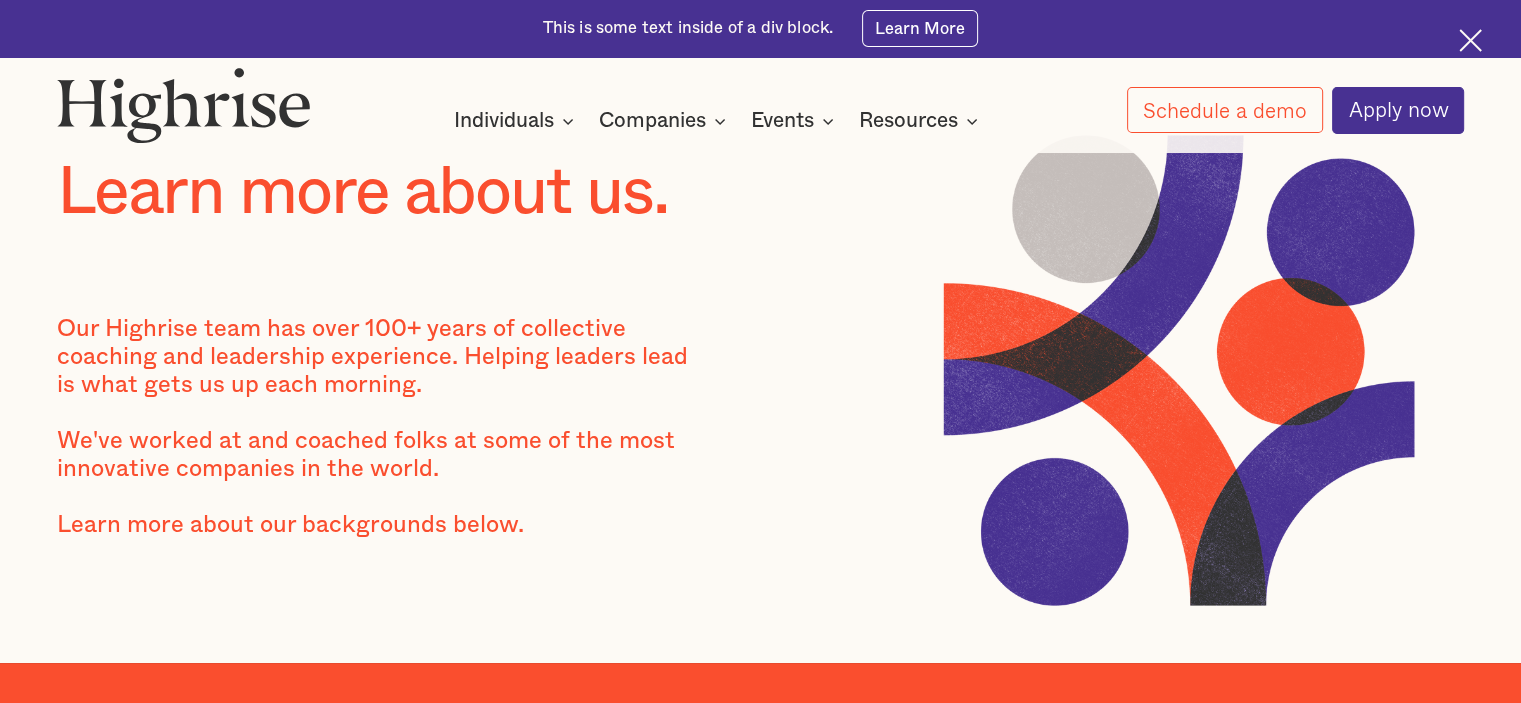 scroll, scrollTop: 0, scrollLeft: 0, axis: both 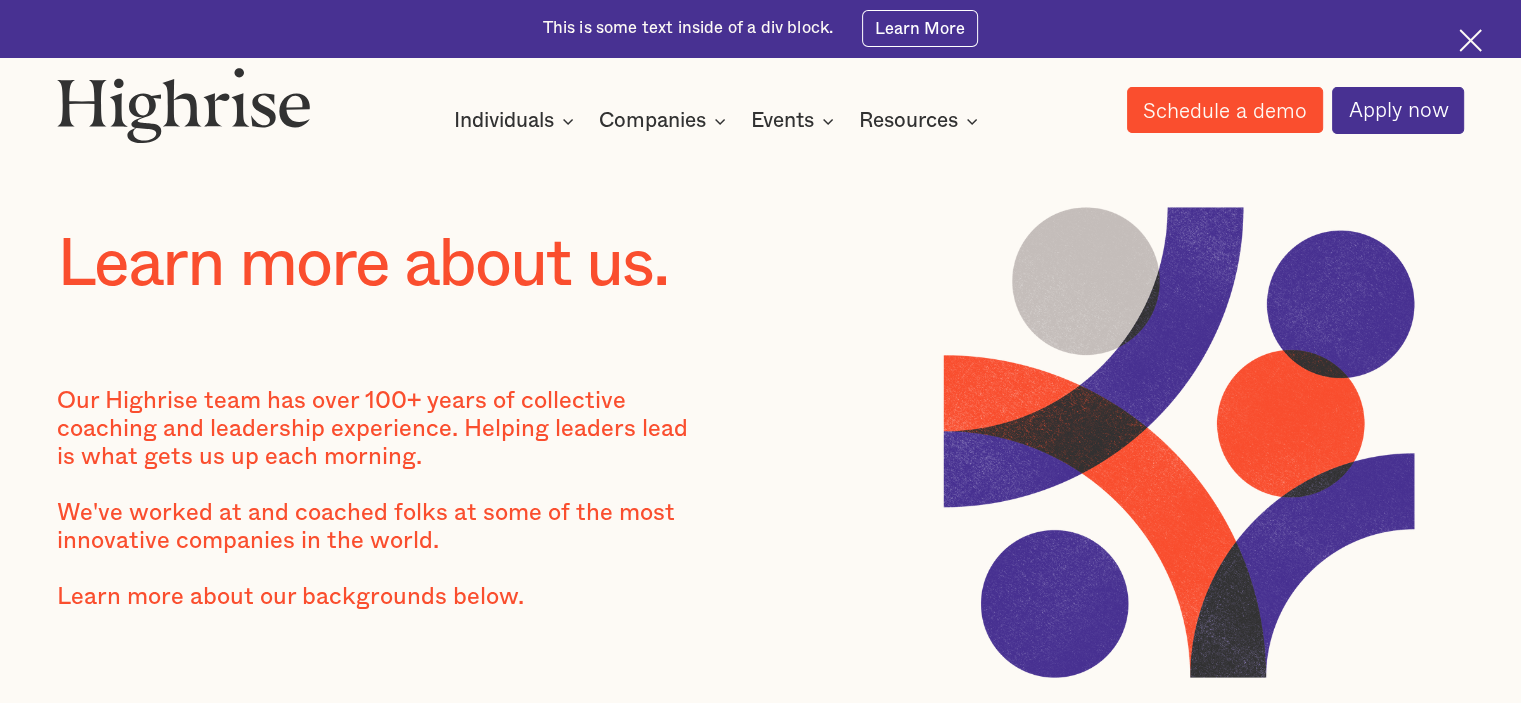 click on "Schedule a demo" at bounding box center (1225, 110) 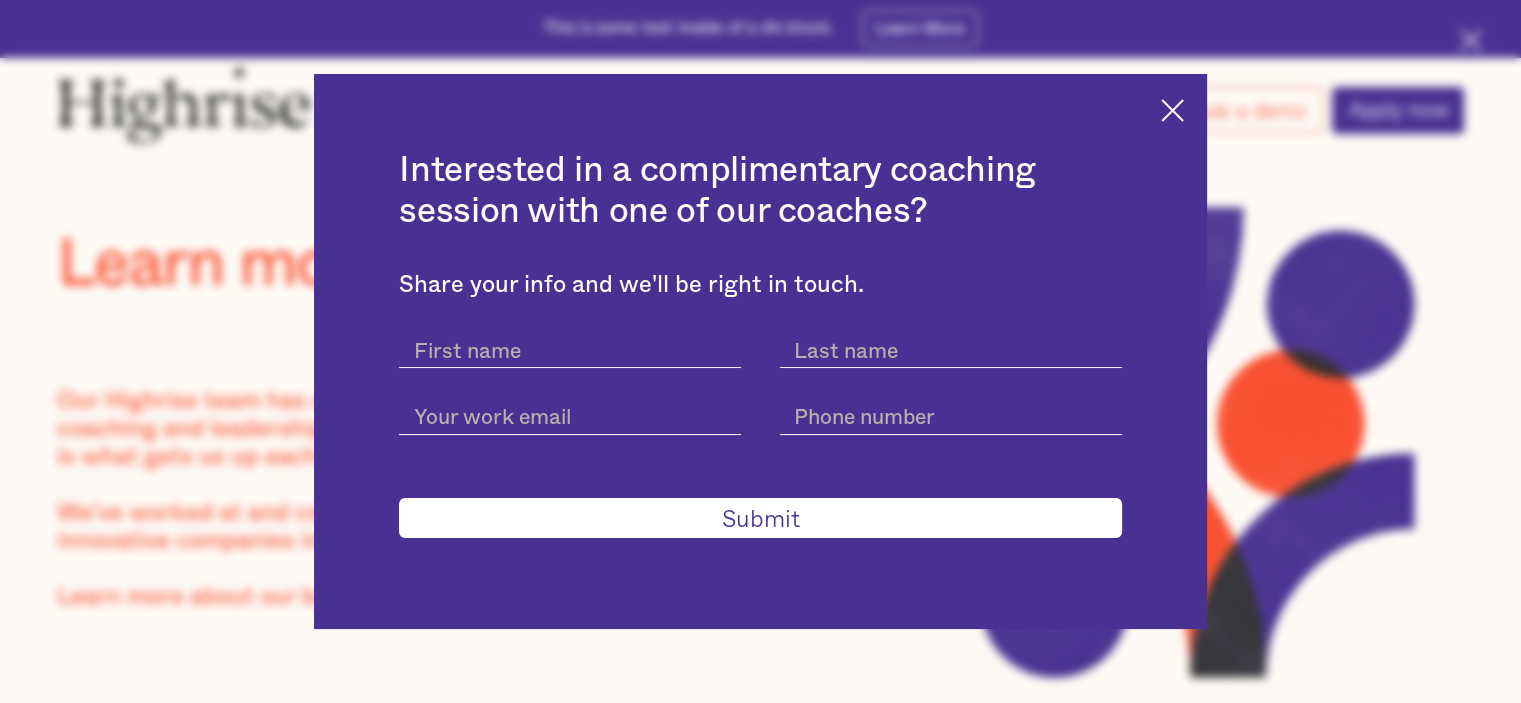 click at bounding box center [1172, 110] 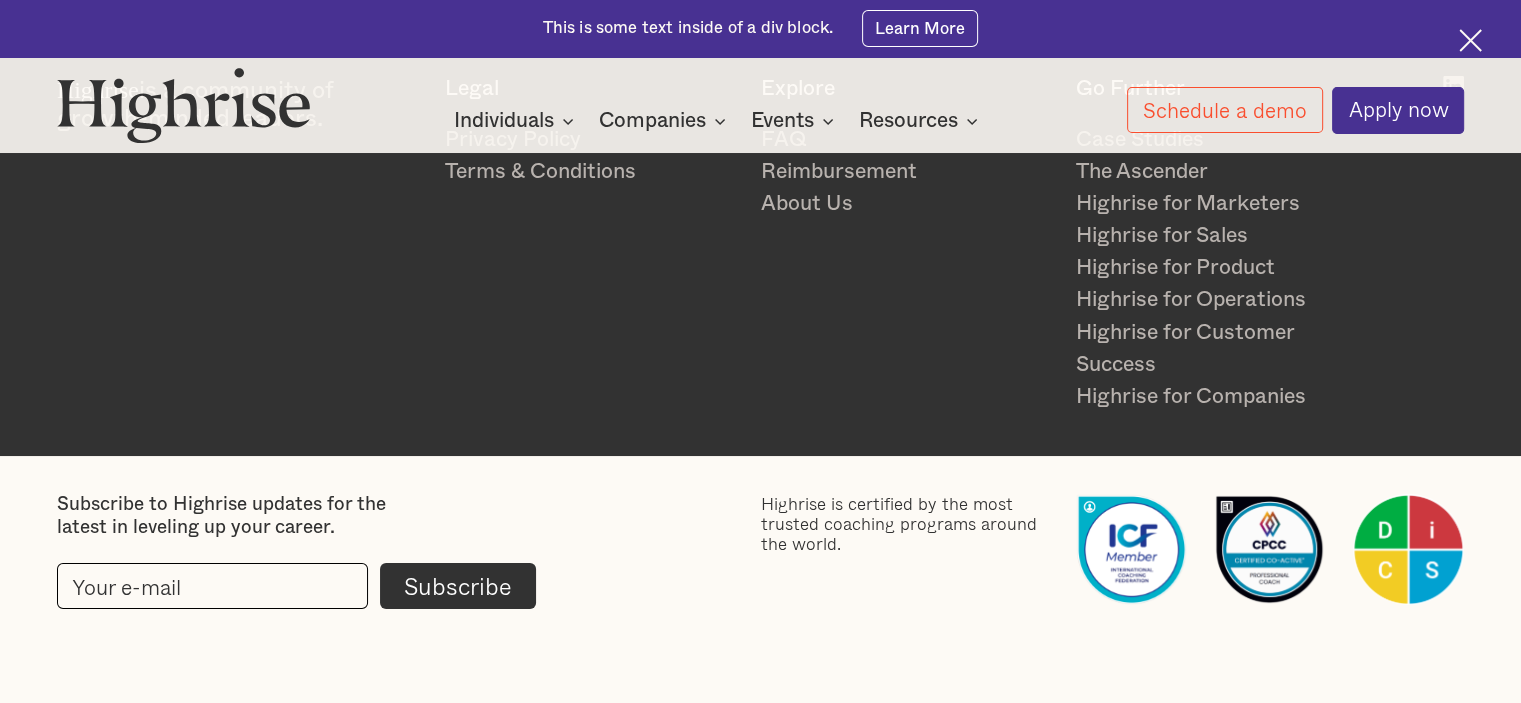 scroll, scrollTop: 5300, scrollLeft: 0, axis: vertical 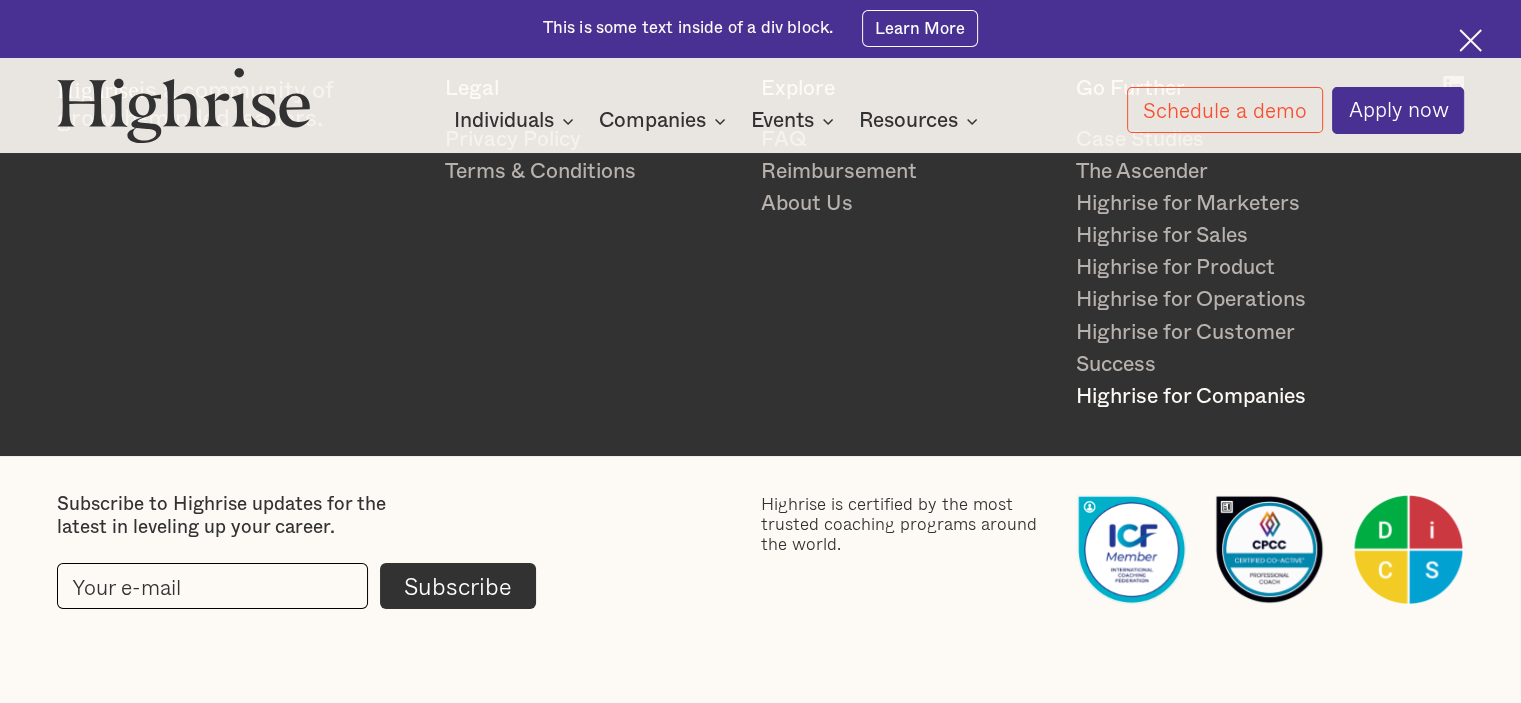 click on "Highrise for Companies" at bounding box center (1222, 397) 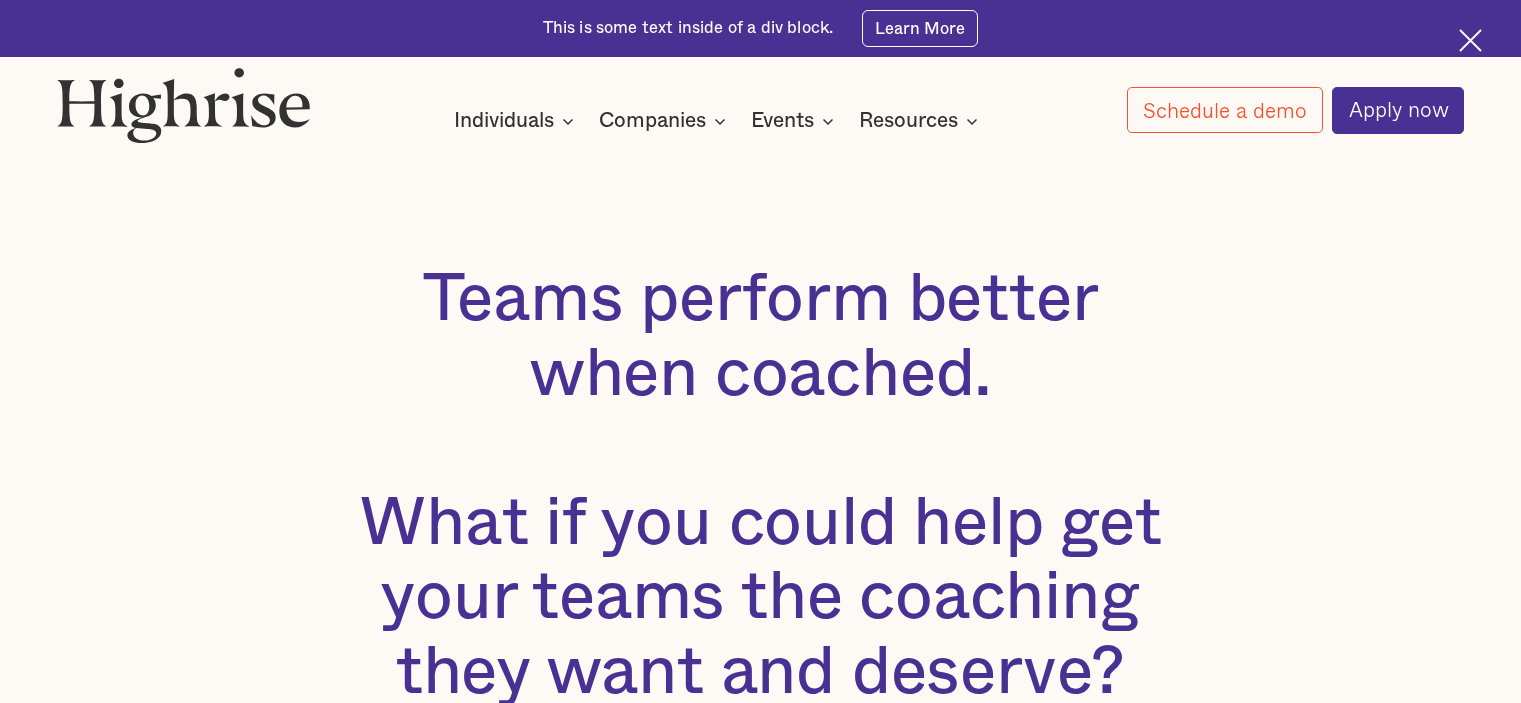 scroll, scrollTop: 0, scrollLeft: 0, axis: both 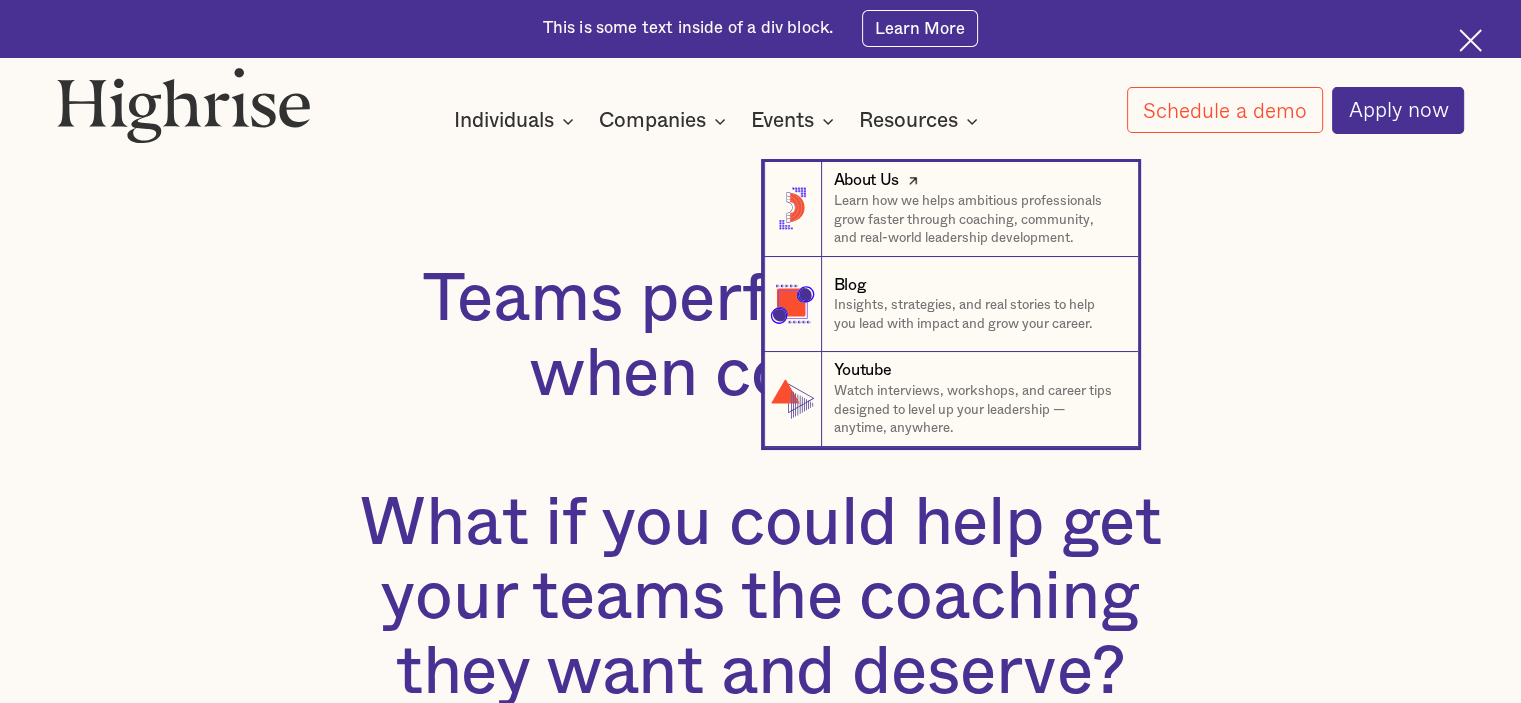 click on "Learn how we helps ambitious professionals grow faster through coaching, community, and real-world leadership development." at bounding box center [976, 220] 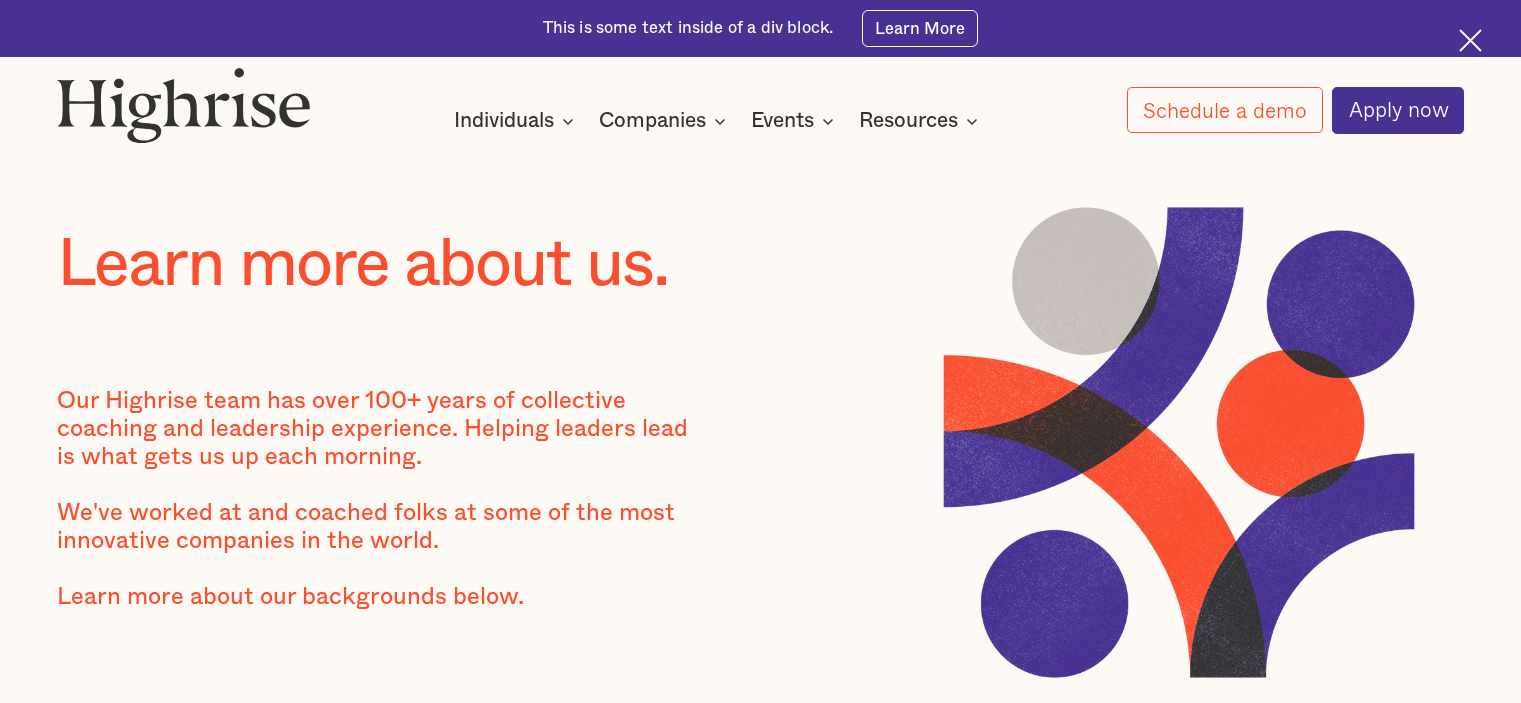 scroll, scrollTop: 0, scrollLeft: 0, axis: both 